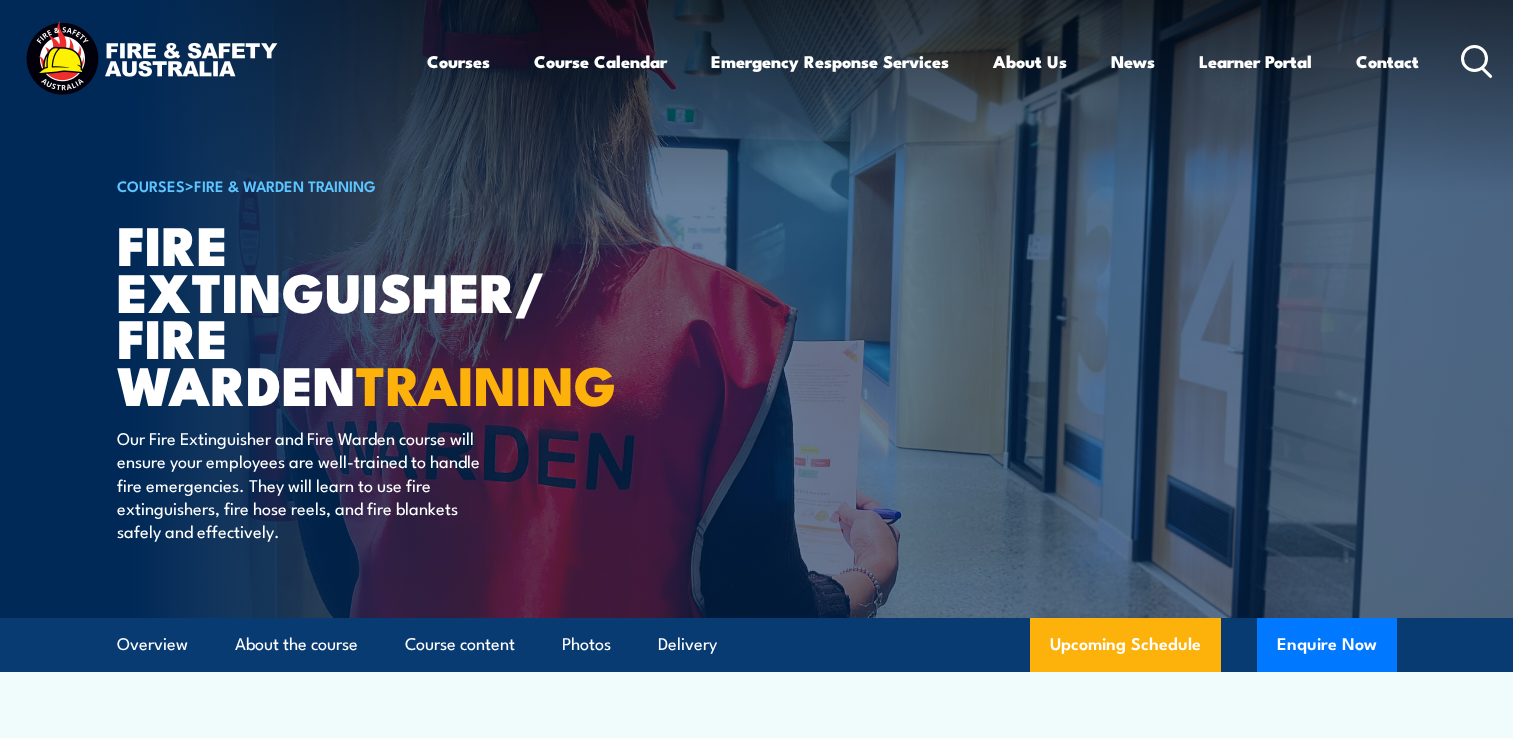 scroll, scrollTop: 0, scrollLeft: 0, axis: both 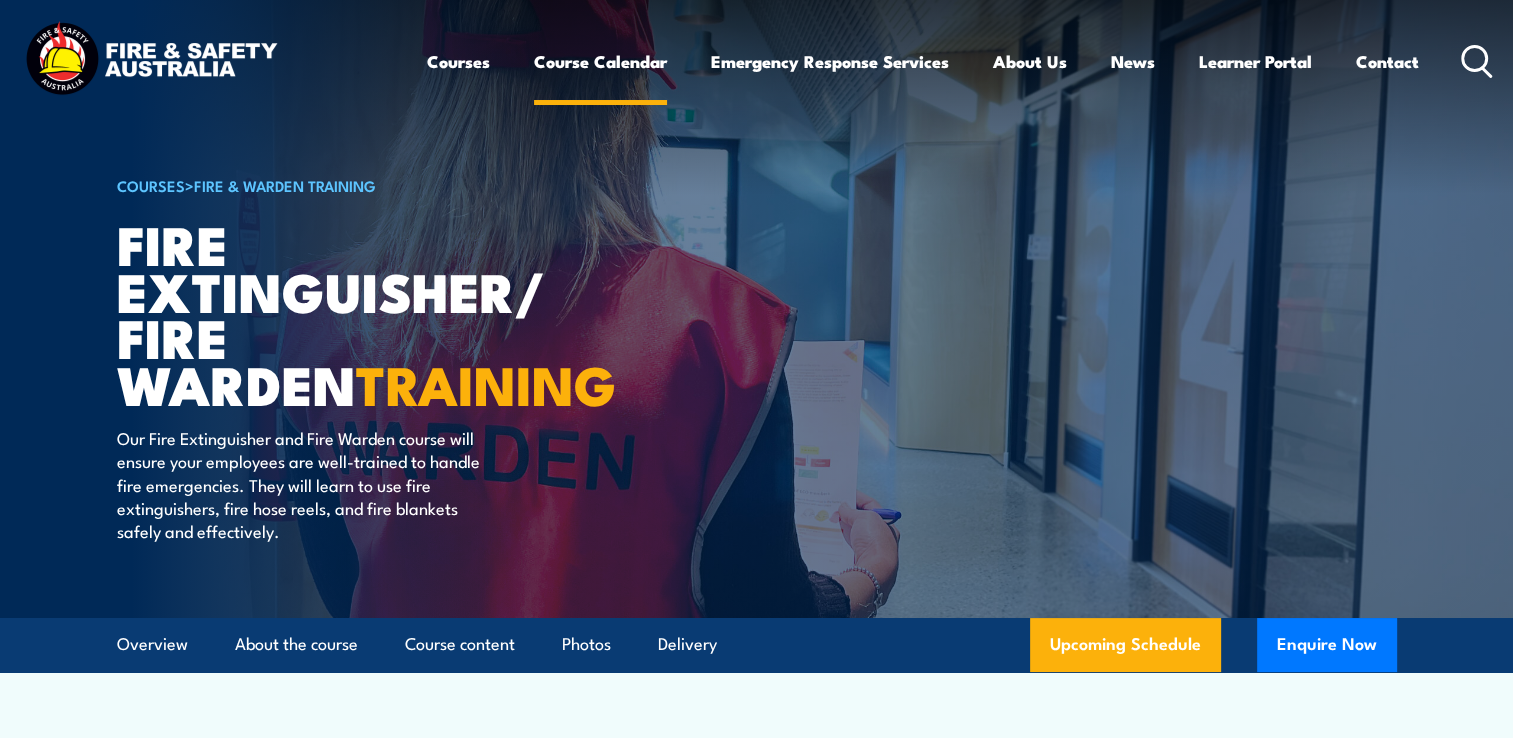 click on "Course Calendar" at bounding box center (600, 61) 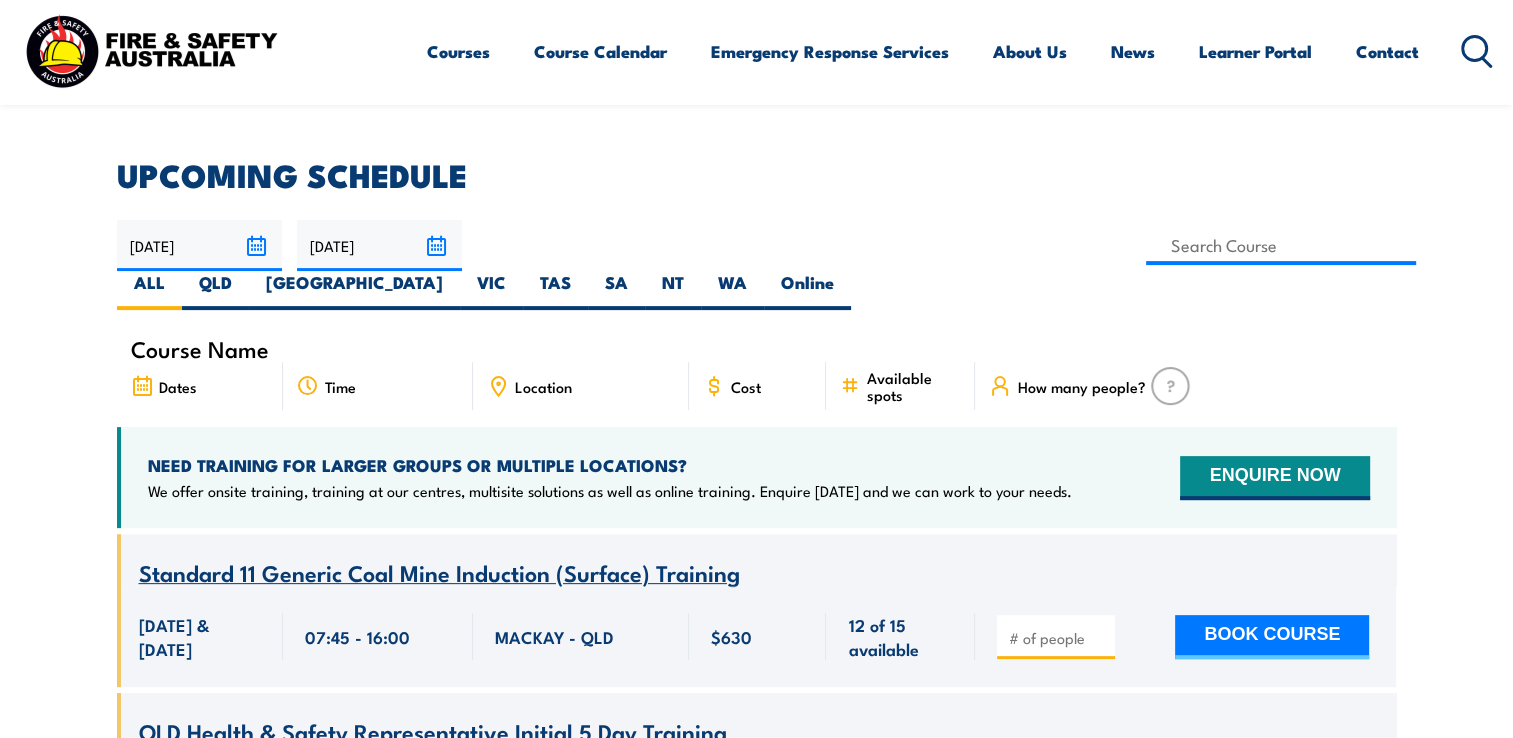 scroll, scrollTop: 500, scrollLeft: 0, axis: vertical 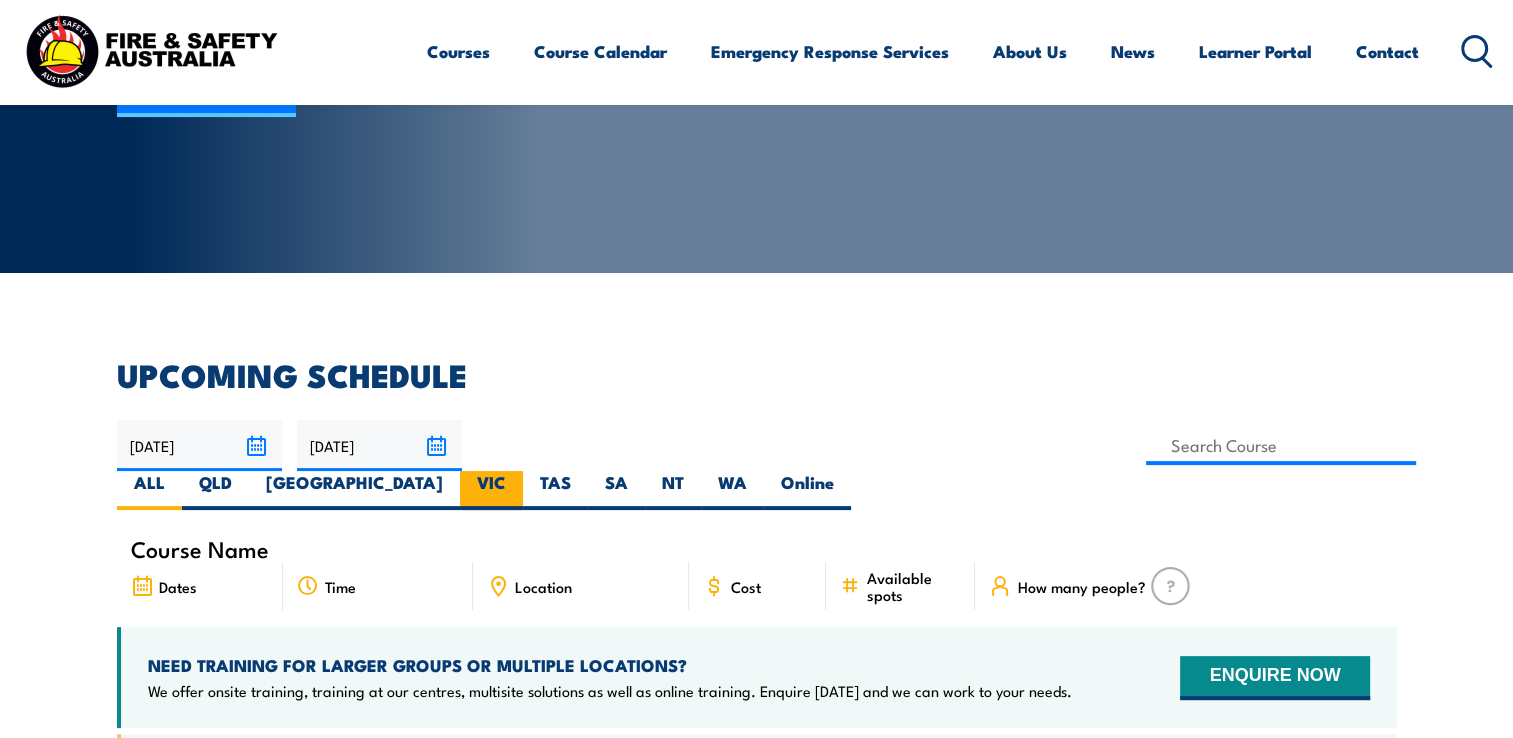 click on "VIC" at bounding box center (491, 490) 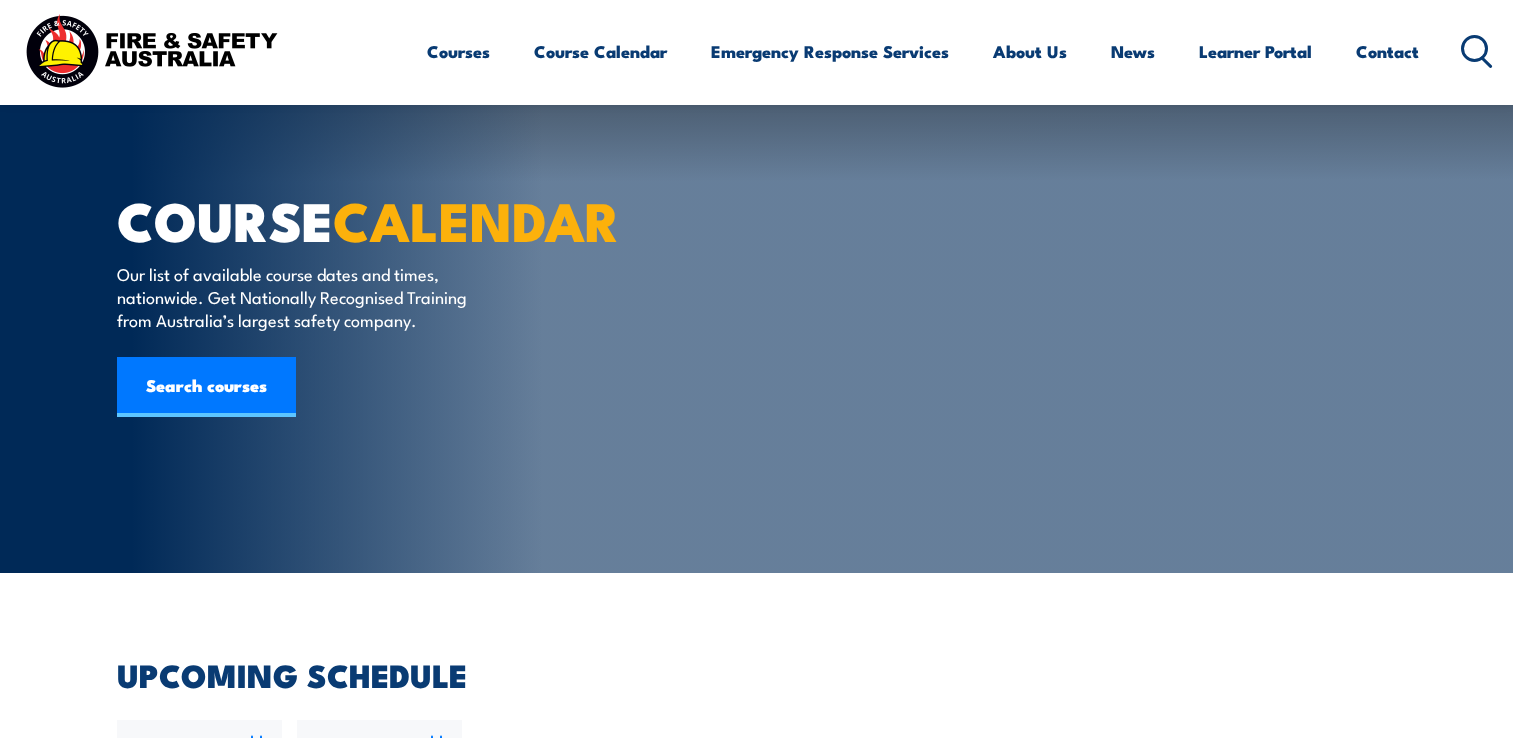 scroll, scrollTop: 656, scrollLeft: 0, axis: vertical 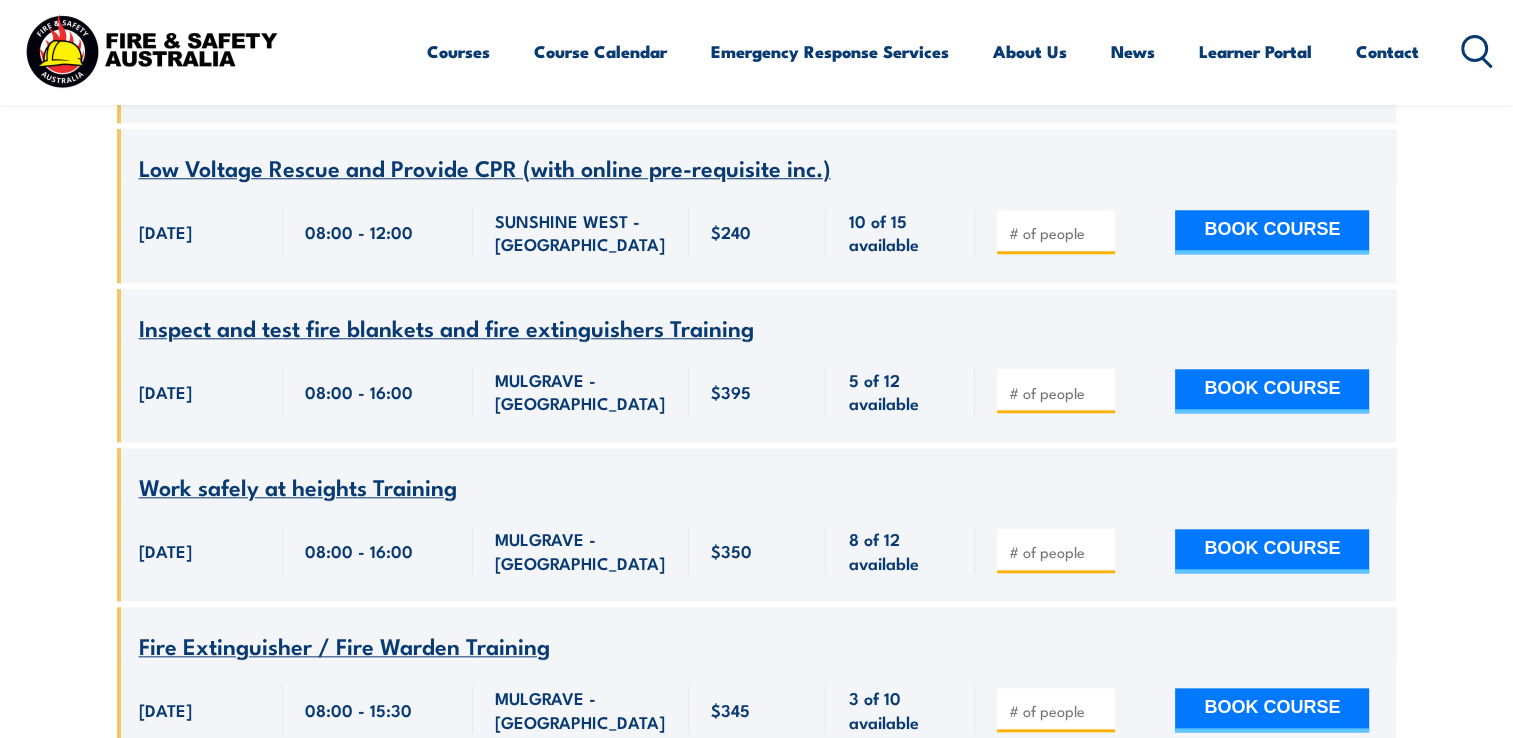 click on "Fire Extinguisher / Fire Warden Training" at bounding box center (344, 645) 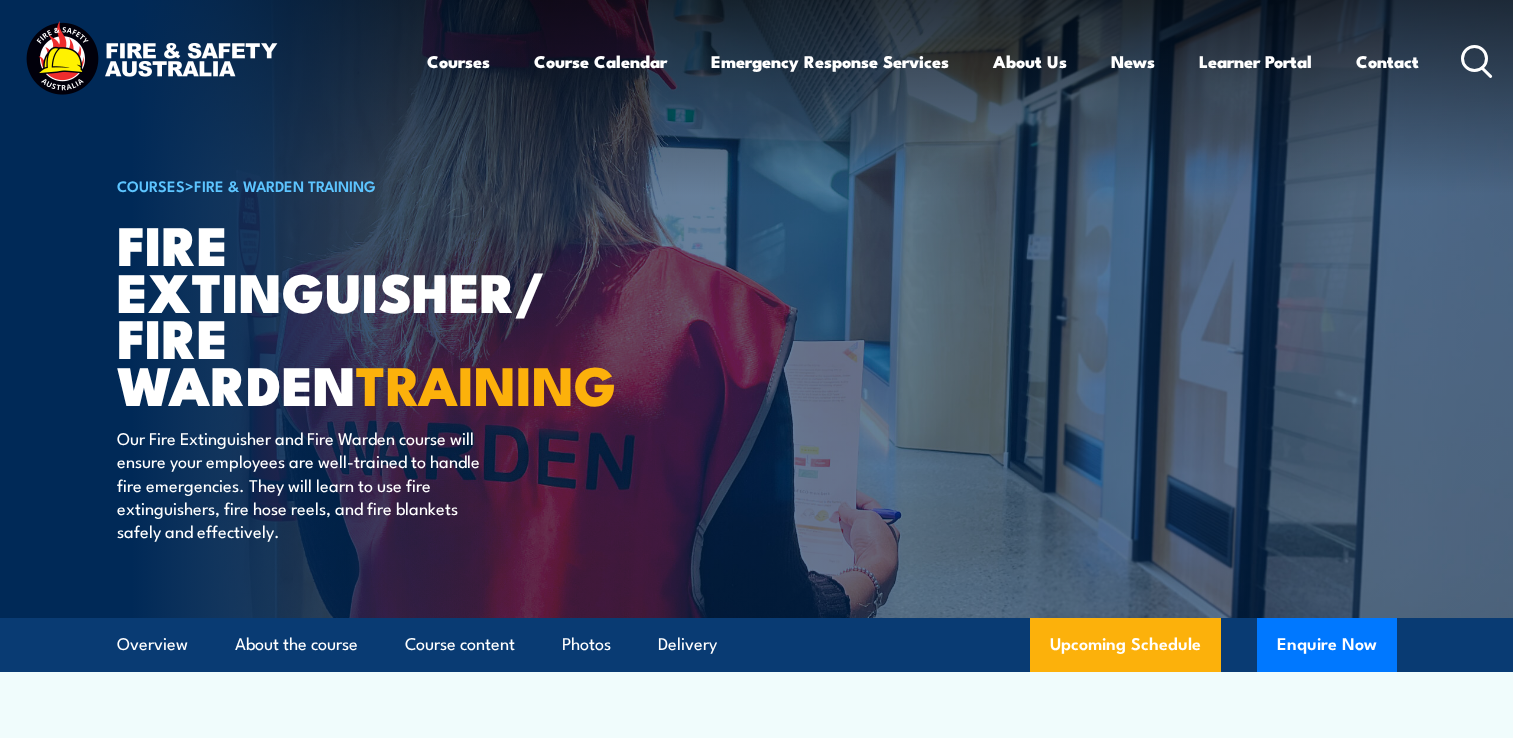 scroll, scrollTop: 0, scrollLeft: 0, axis: both 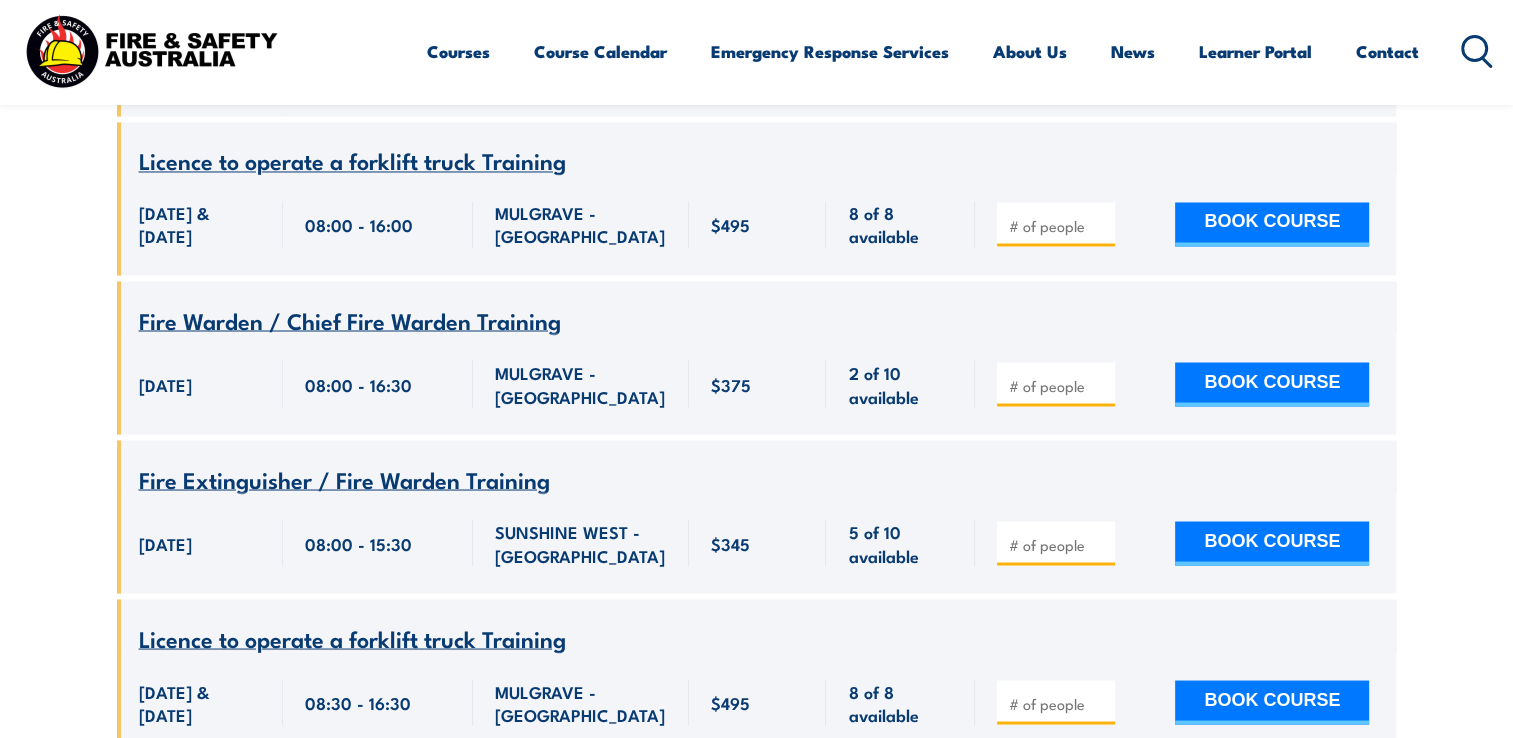 click on "Fire Extinguisher / Fire Warden Training" at bounding box center (344, 478) 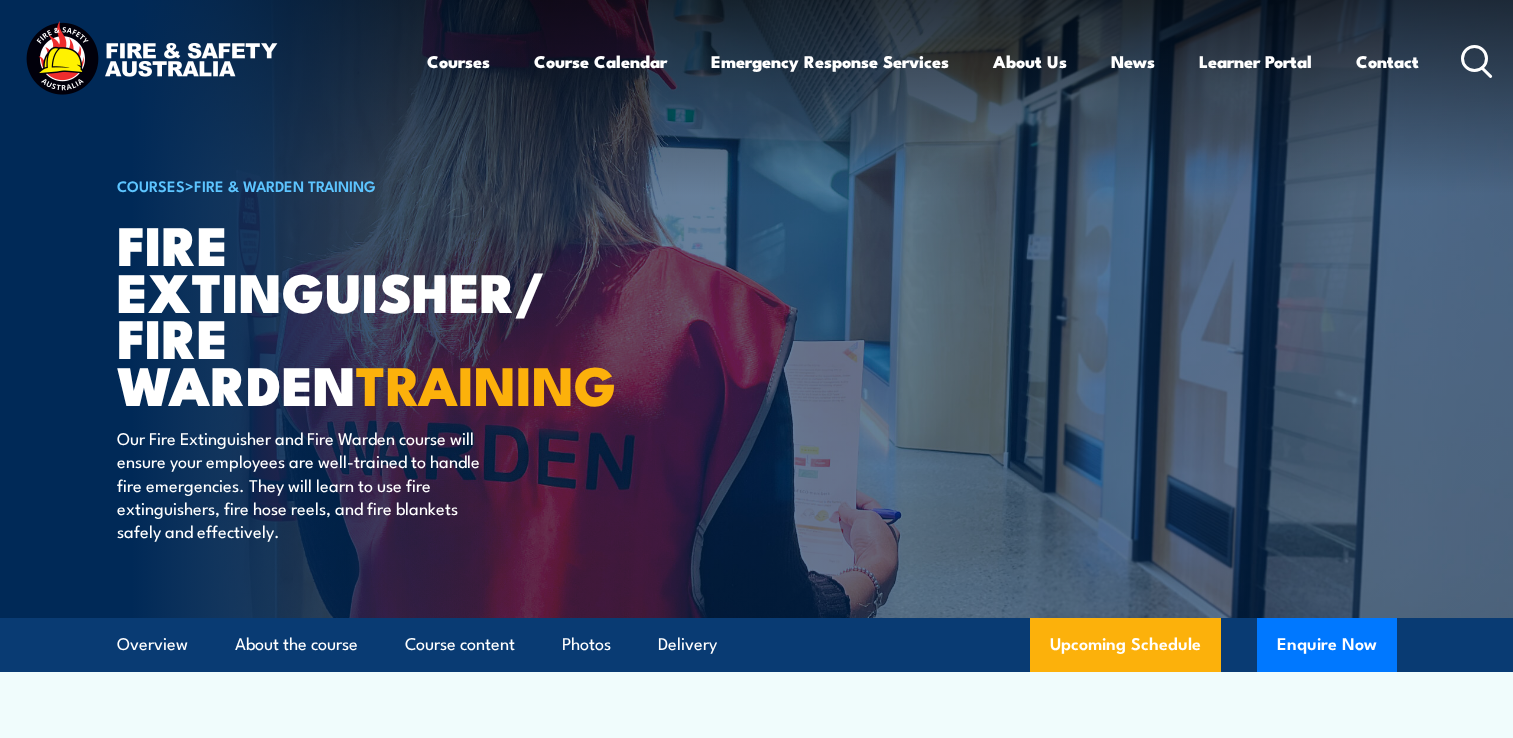 scroll, scrollTop: 0, scrollLeft: 0, axis: both 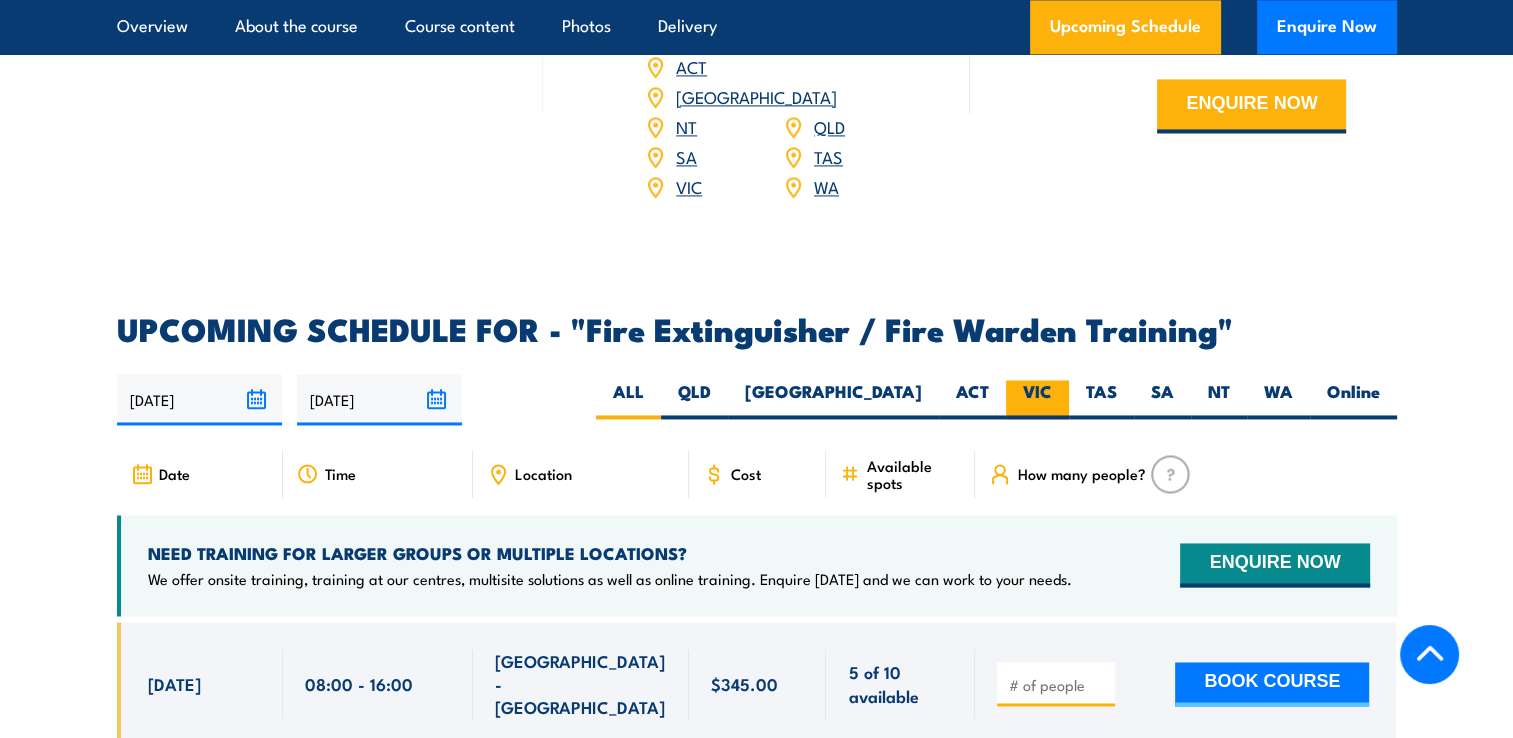 click on "VIC" at bounding box center (1037, 399) 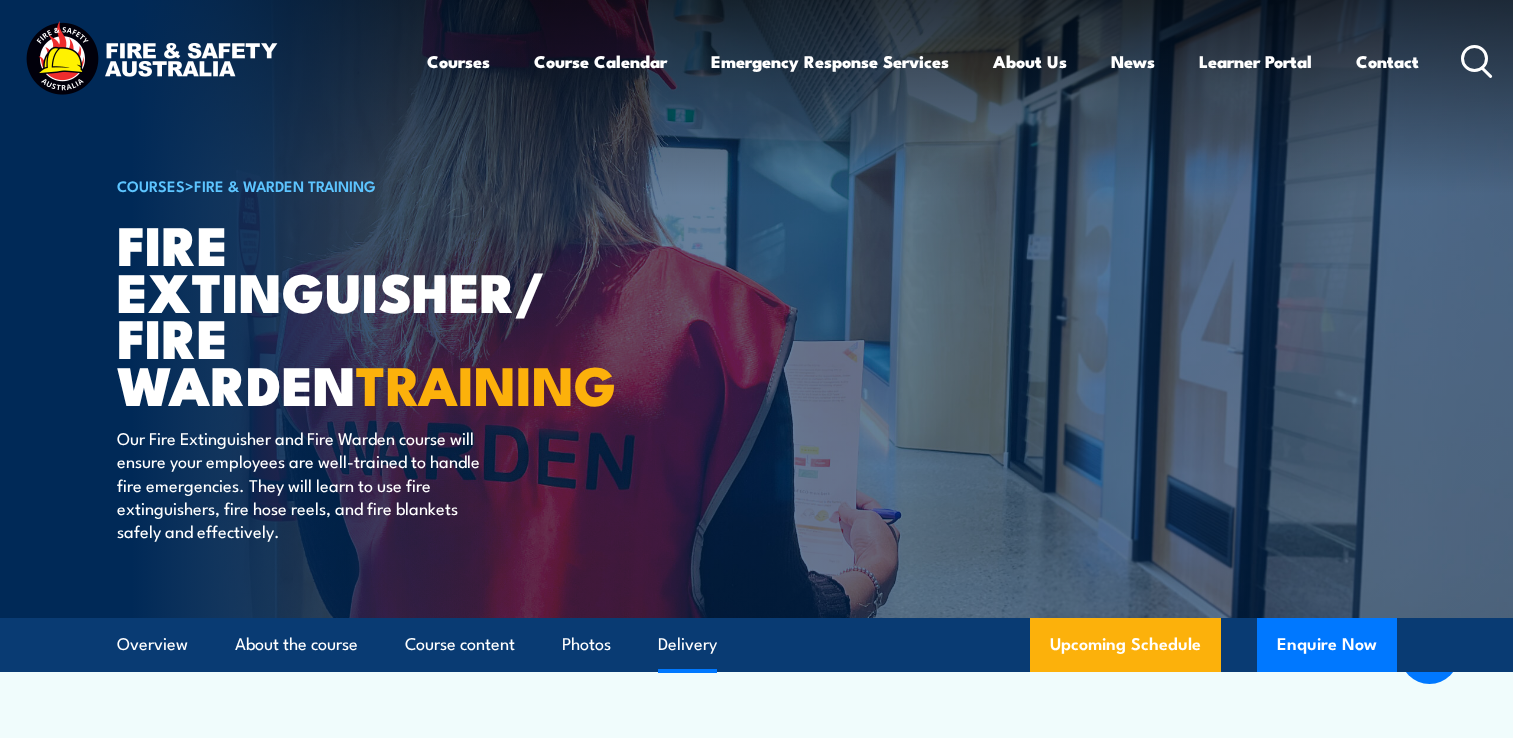 scroll, scrollTop: 3283, scrollLeft: 0, axis: vertical 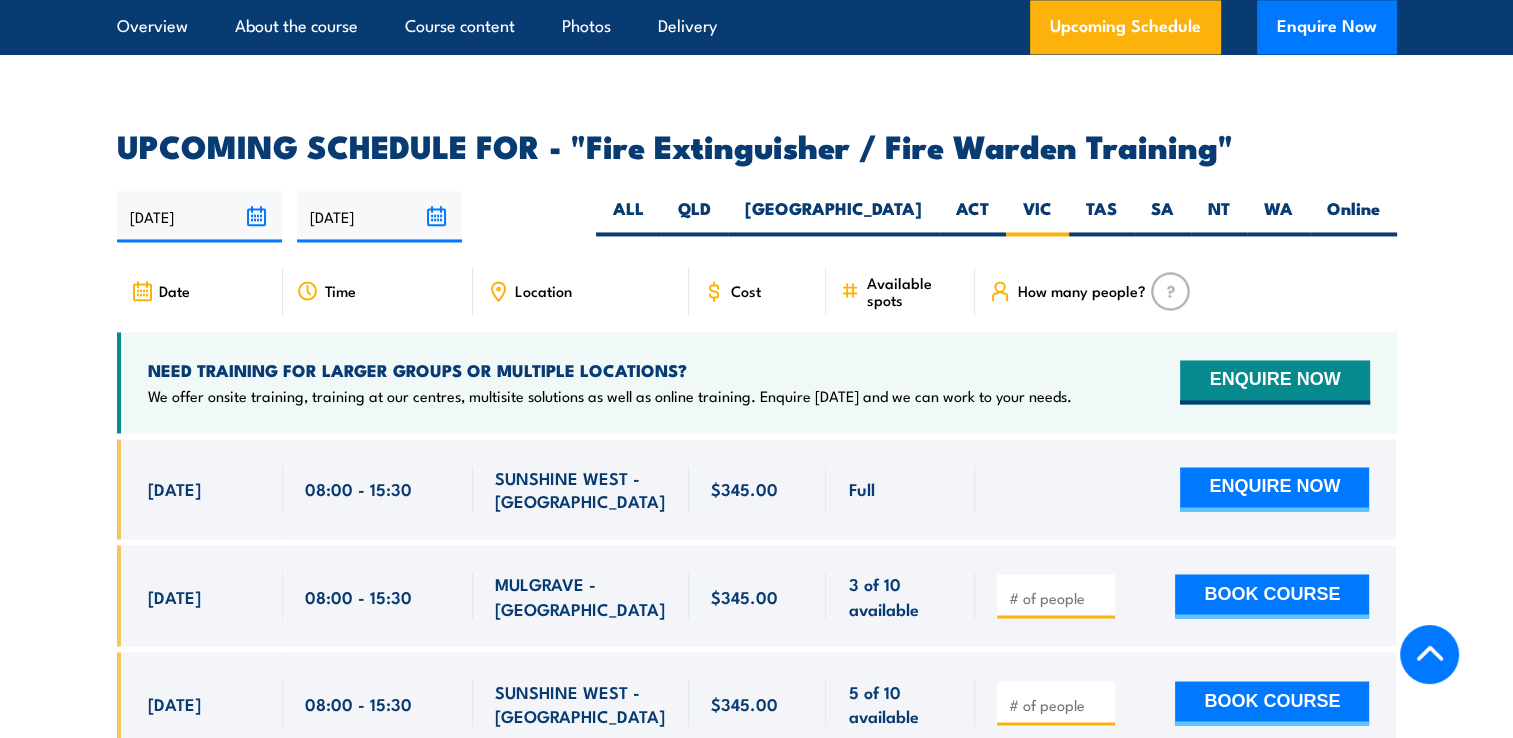 click on "Date" at bounding box center [174, 290] 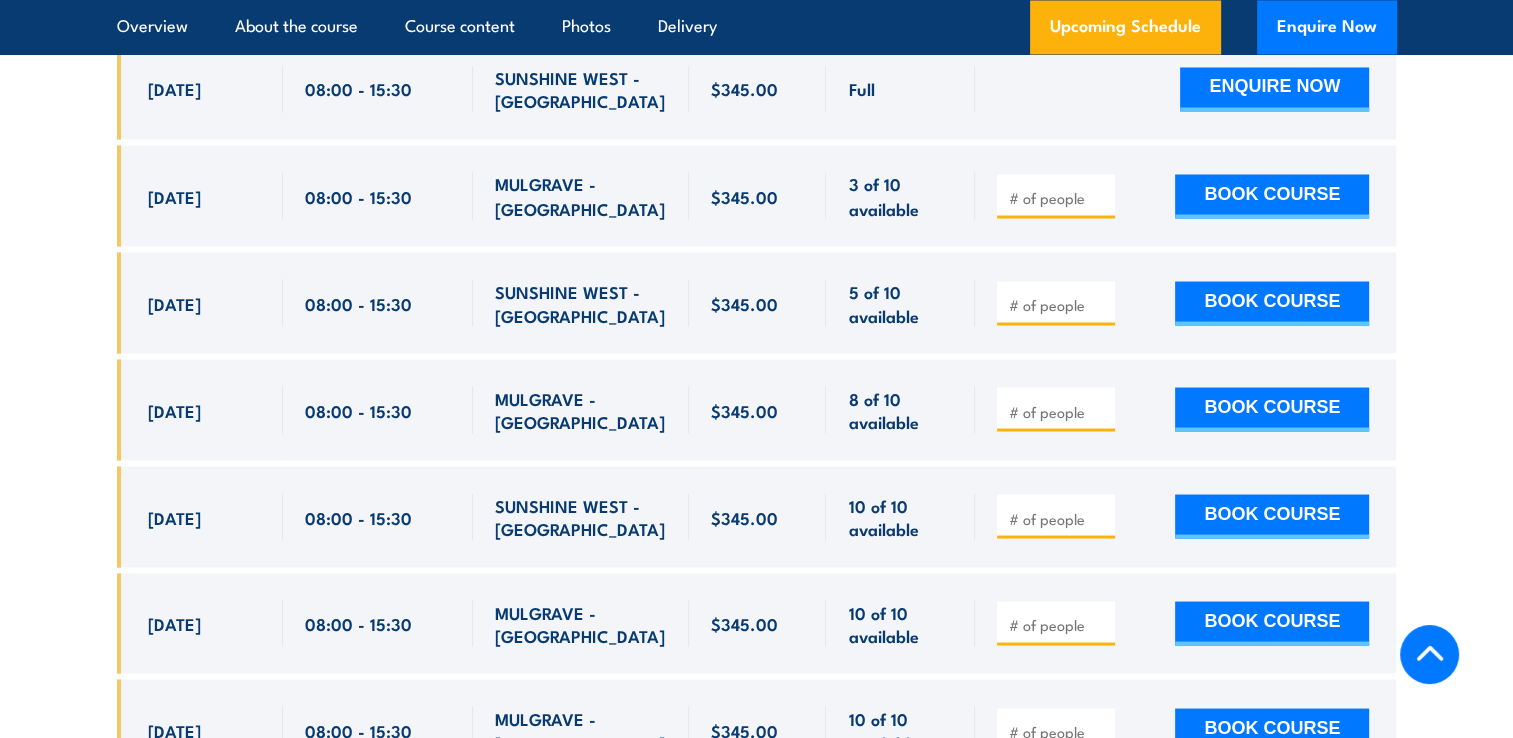 scroll, scrollTop: 2983, scrollLeft: 0, axis: vertical 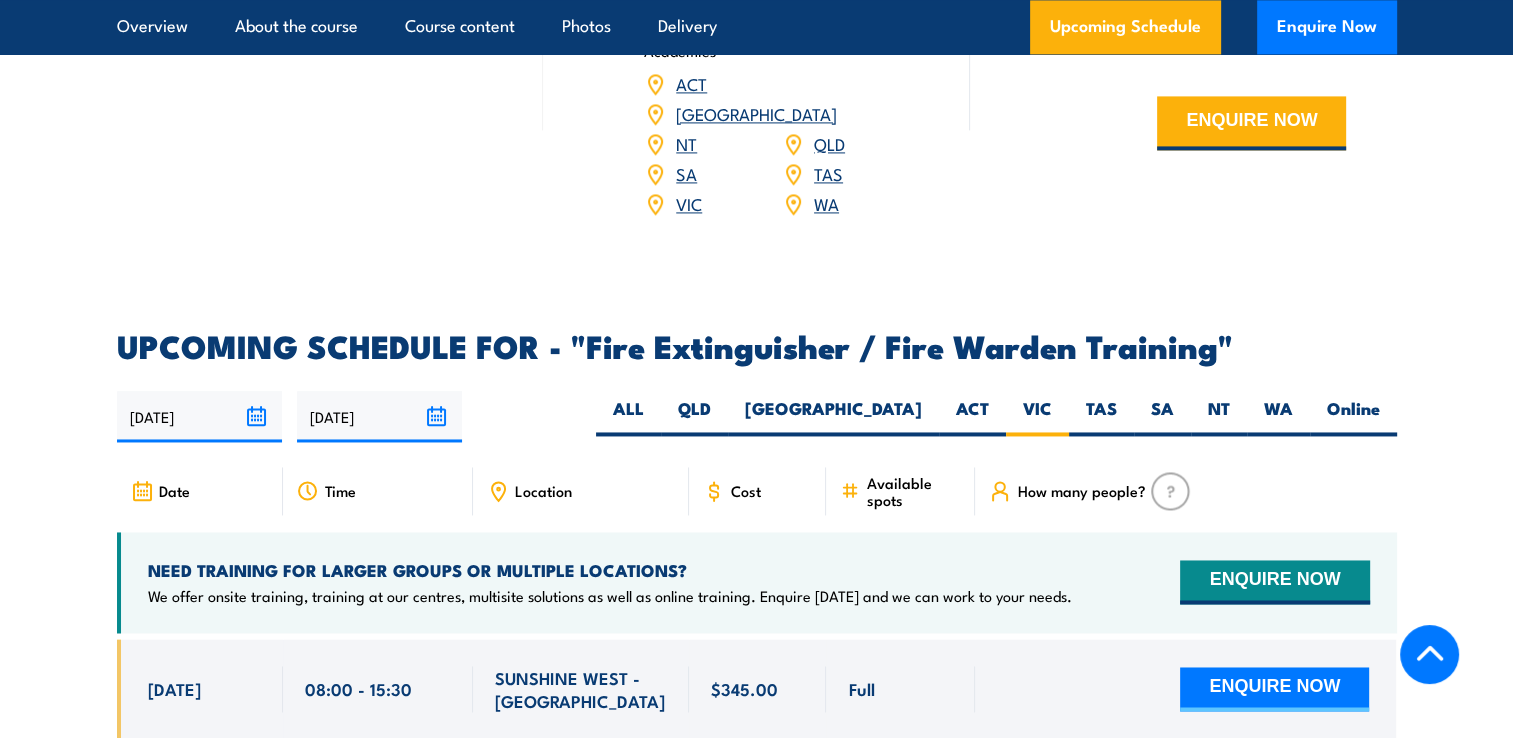 click on "Location" at bounding box center [543, 490] 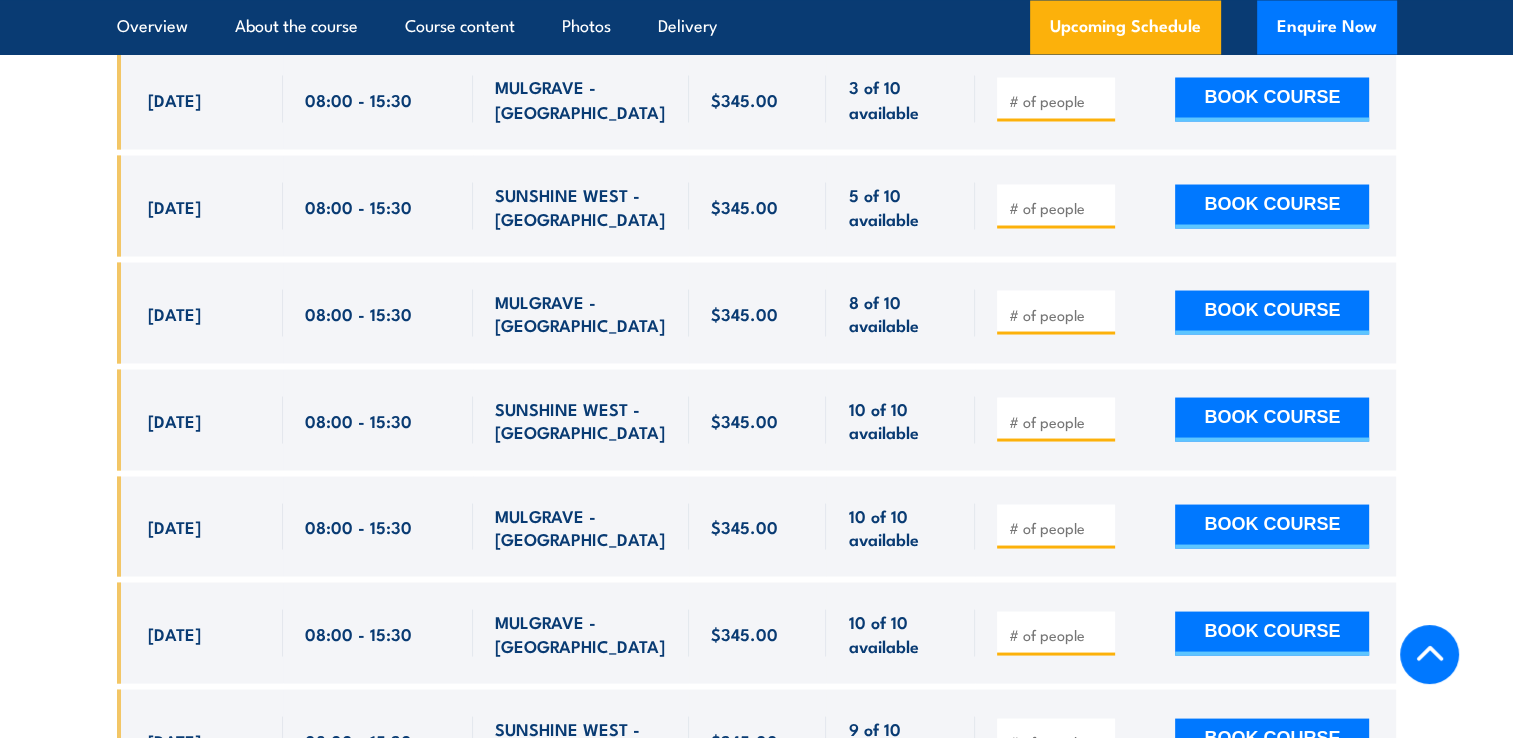 scroll, scrollTop: 3783, scrollLeft: 0, axis: vertical 